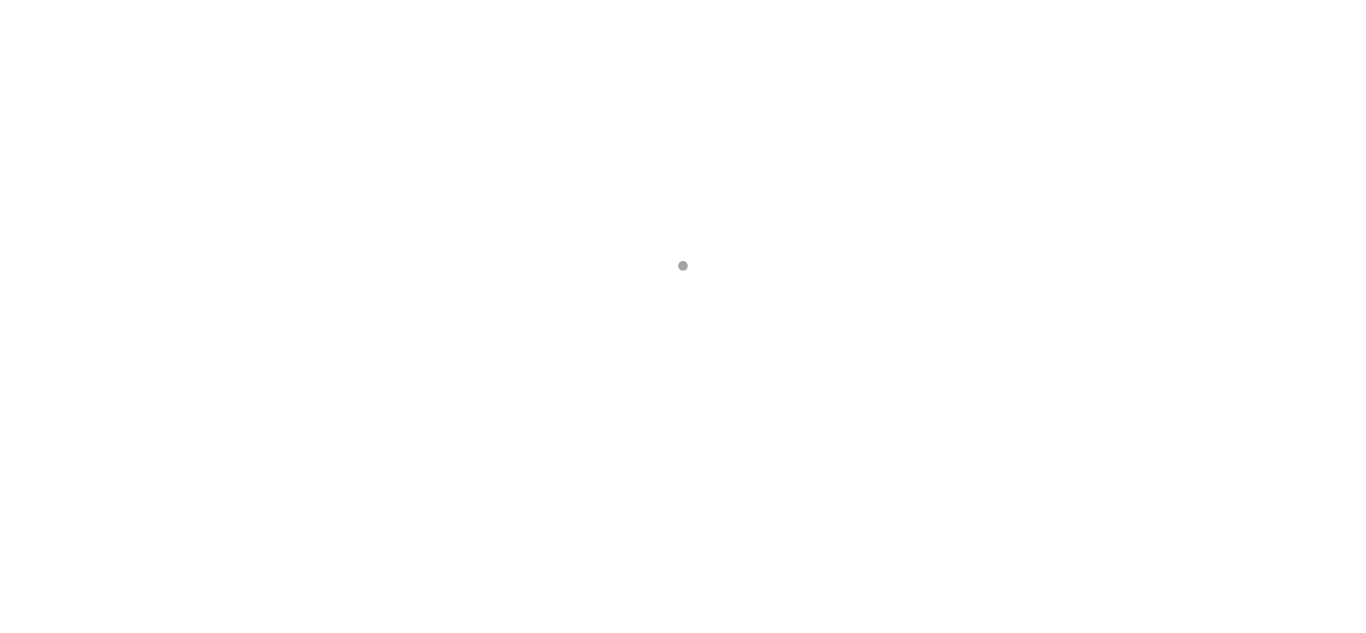 scroll, scrollTop: 0, scrollLeft: 0, axis: both 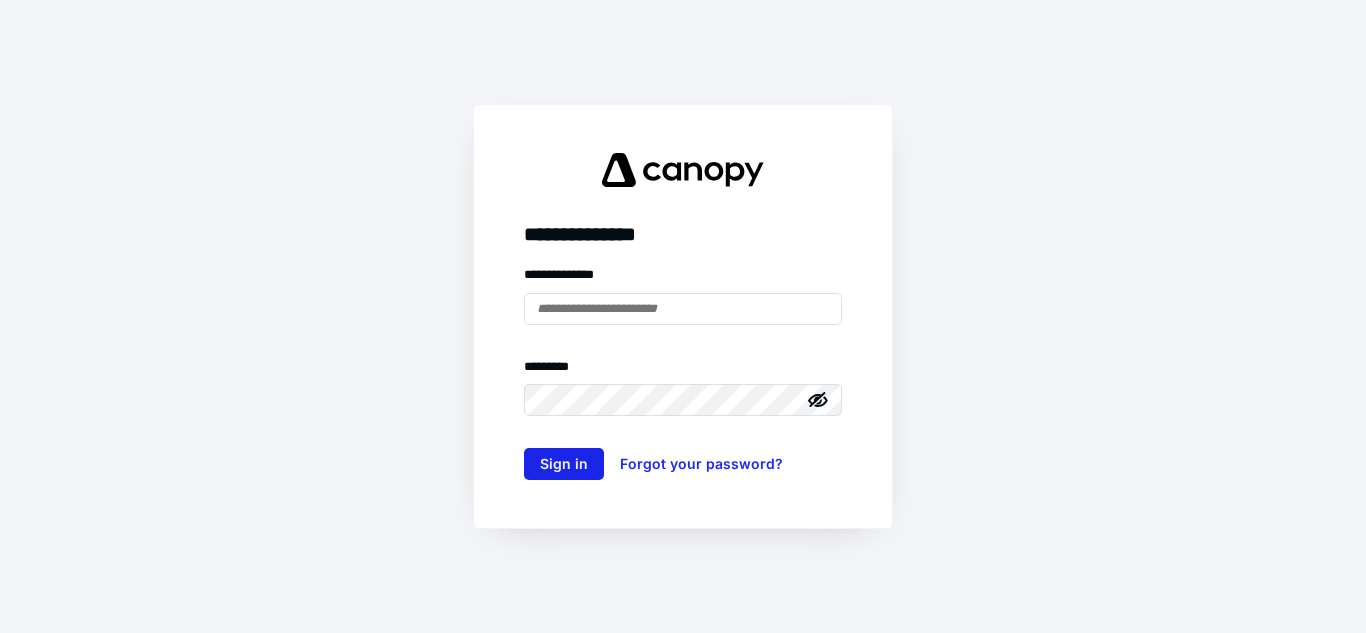 type on "**********" 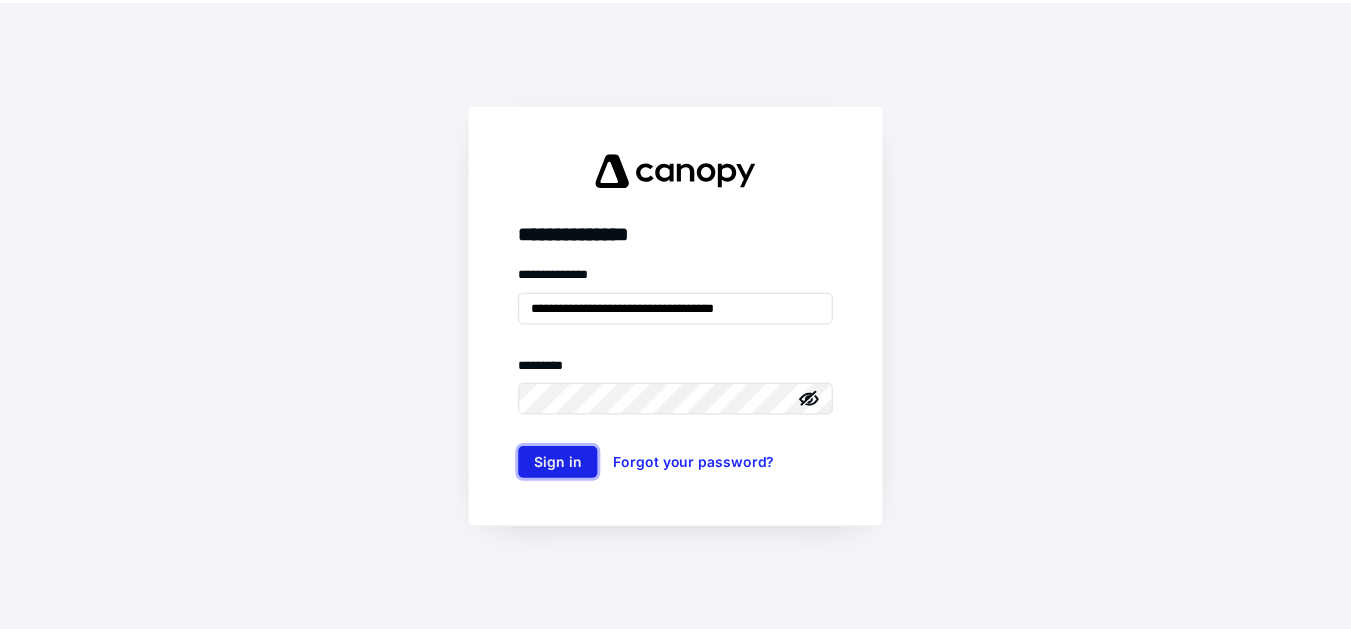 scroll, scrollTop: 0, scrollLeft: 0, axis: both 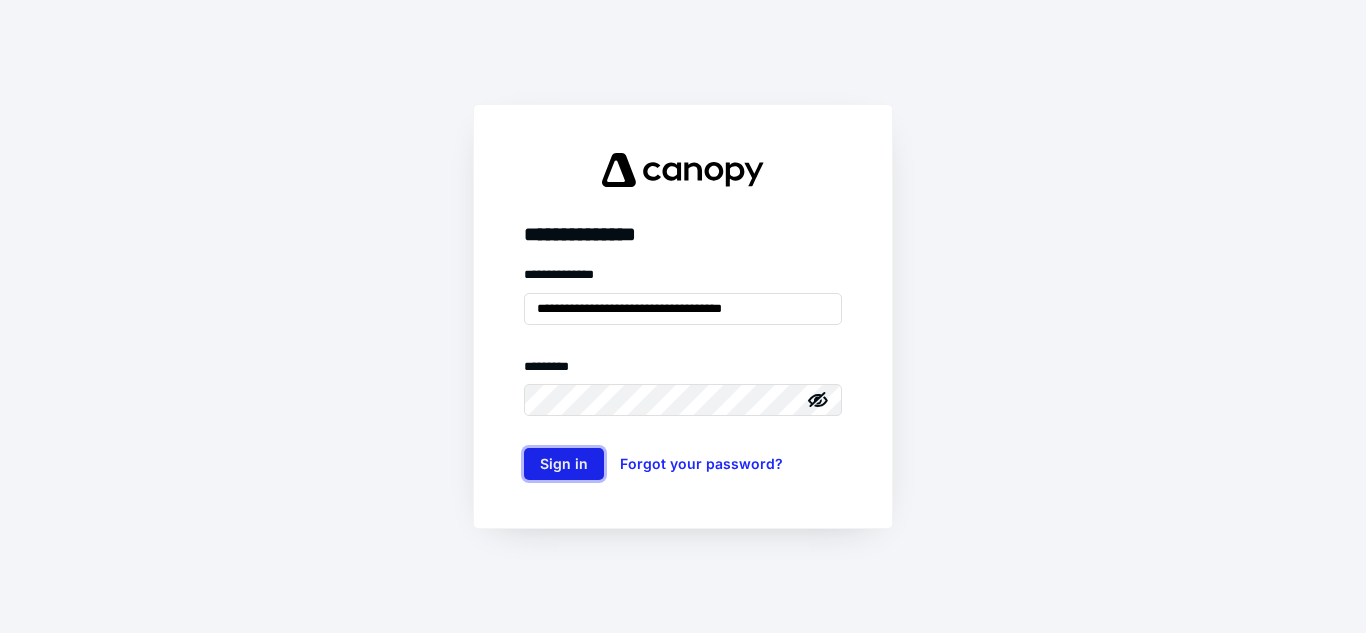 click on "Sign in" at bounding box center (564, 464) 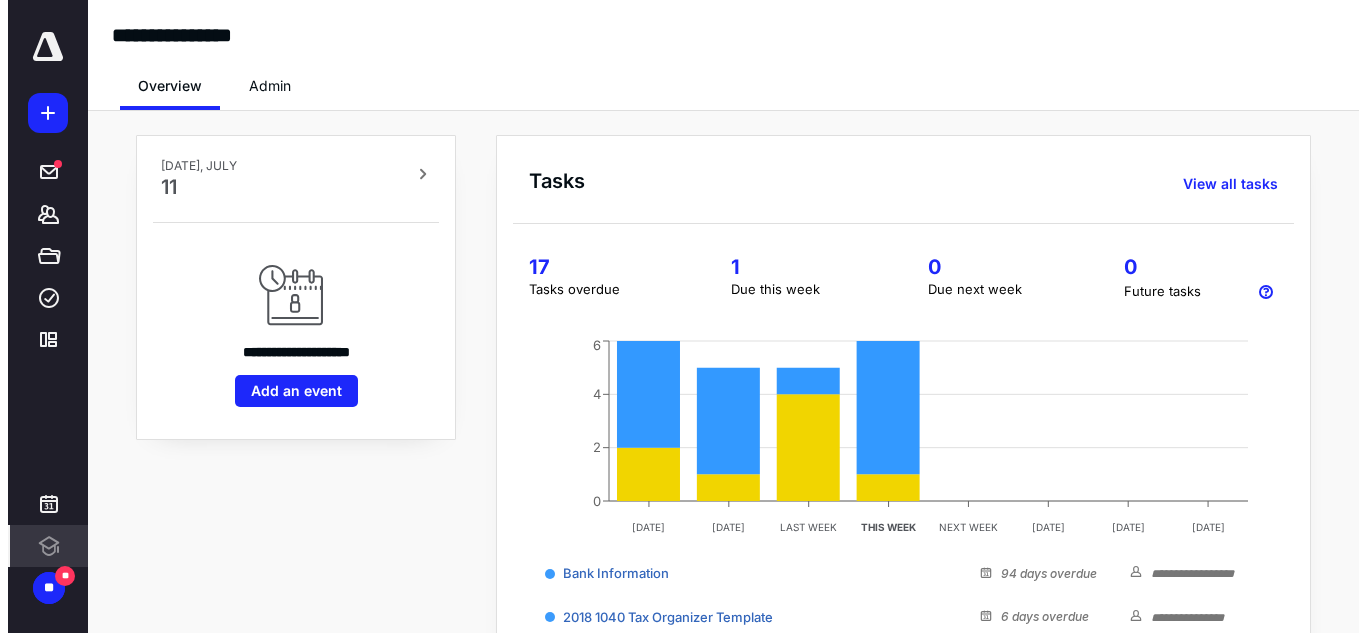 scroll, scrollTop: 0, scrollLeft: 0, axis: both 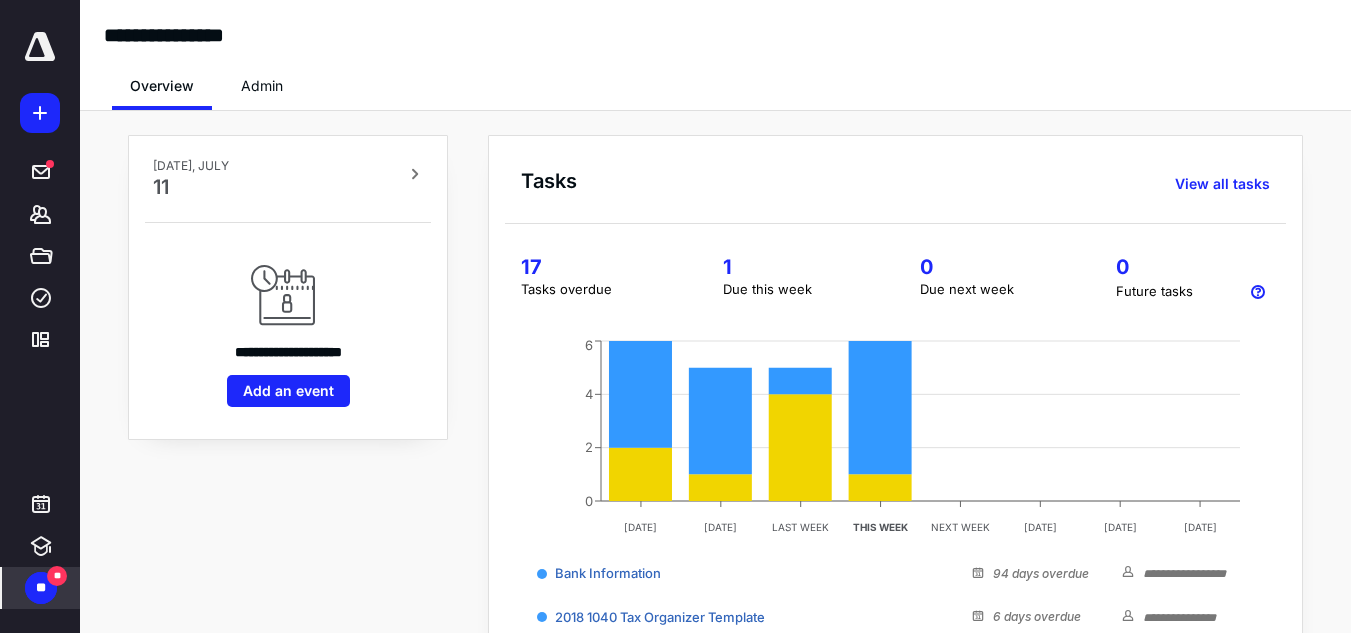 click on "** **" at bounding box center (41, 588) 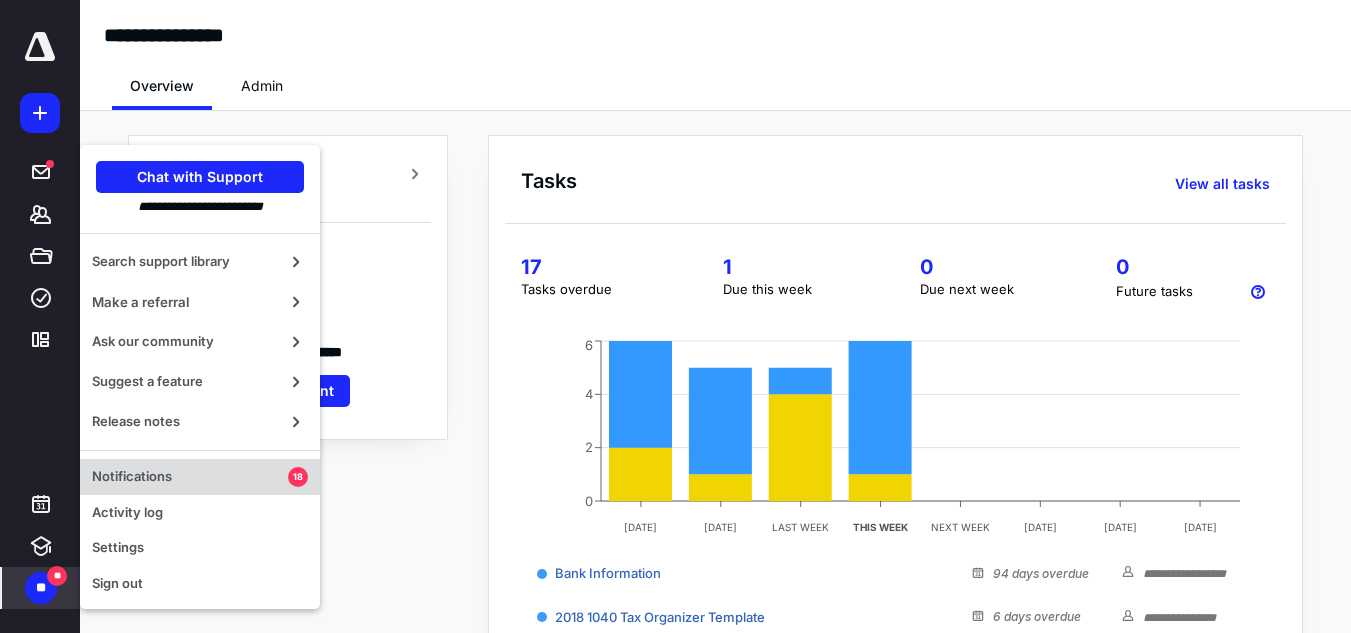 click on "Notifications" at bounding box center (190, 477) 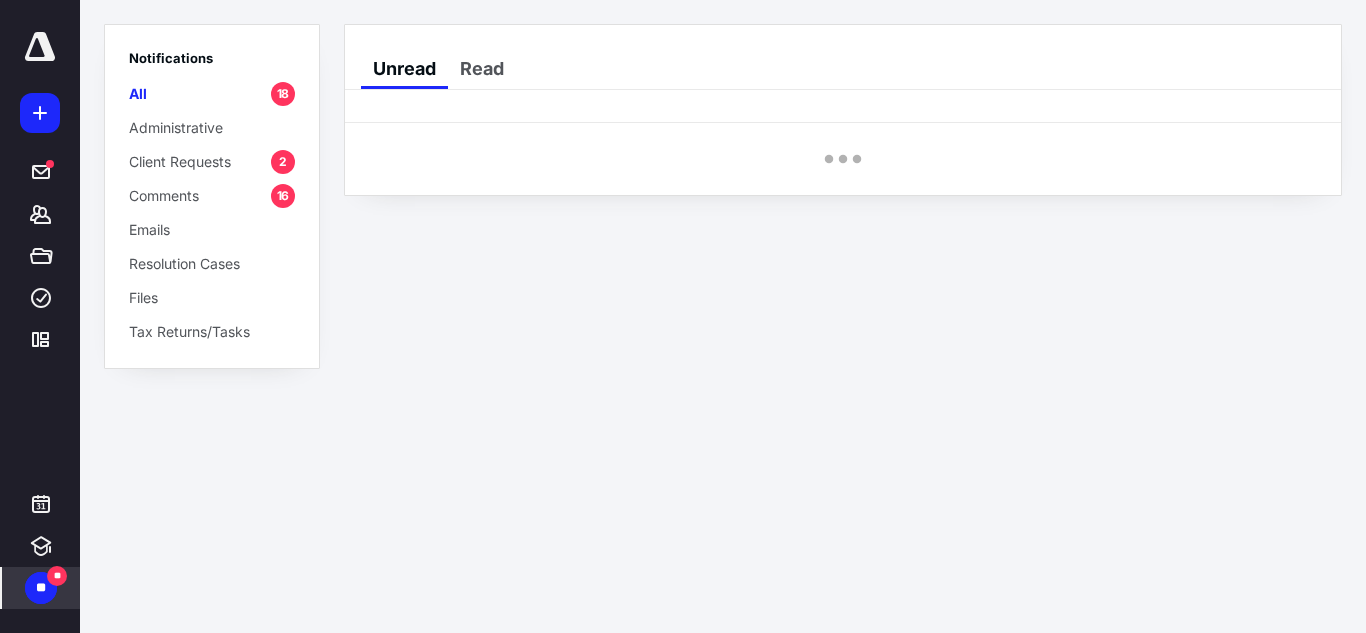 click on "Client Requests" at bounding box center (180, 161) 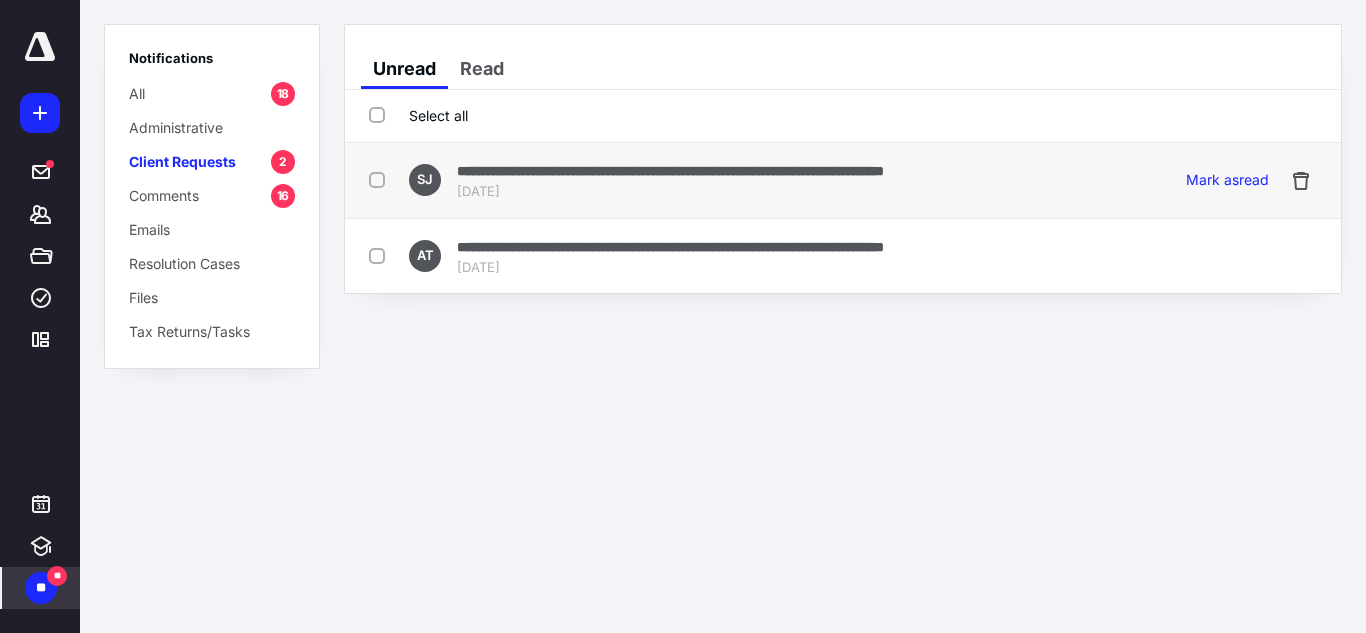 click on "**********" at bounding box center [670, 171] 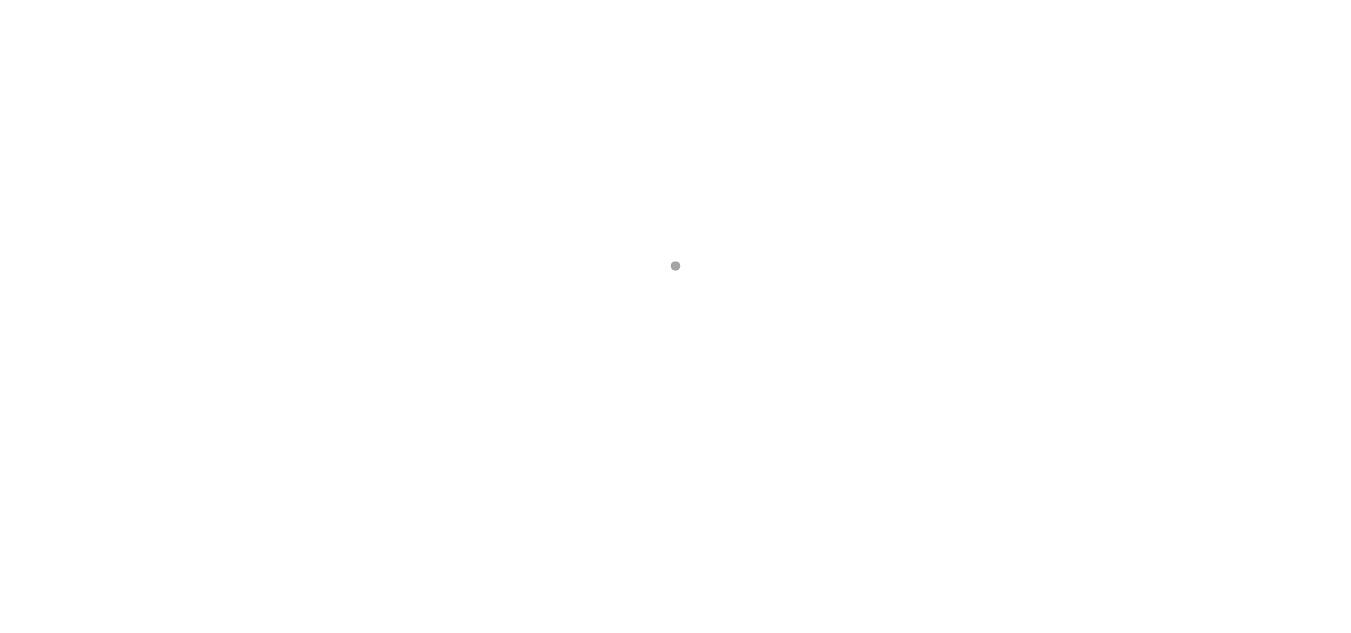 scroll, scrollTop: 0, scrollLeft: 0, axis: both 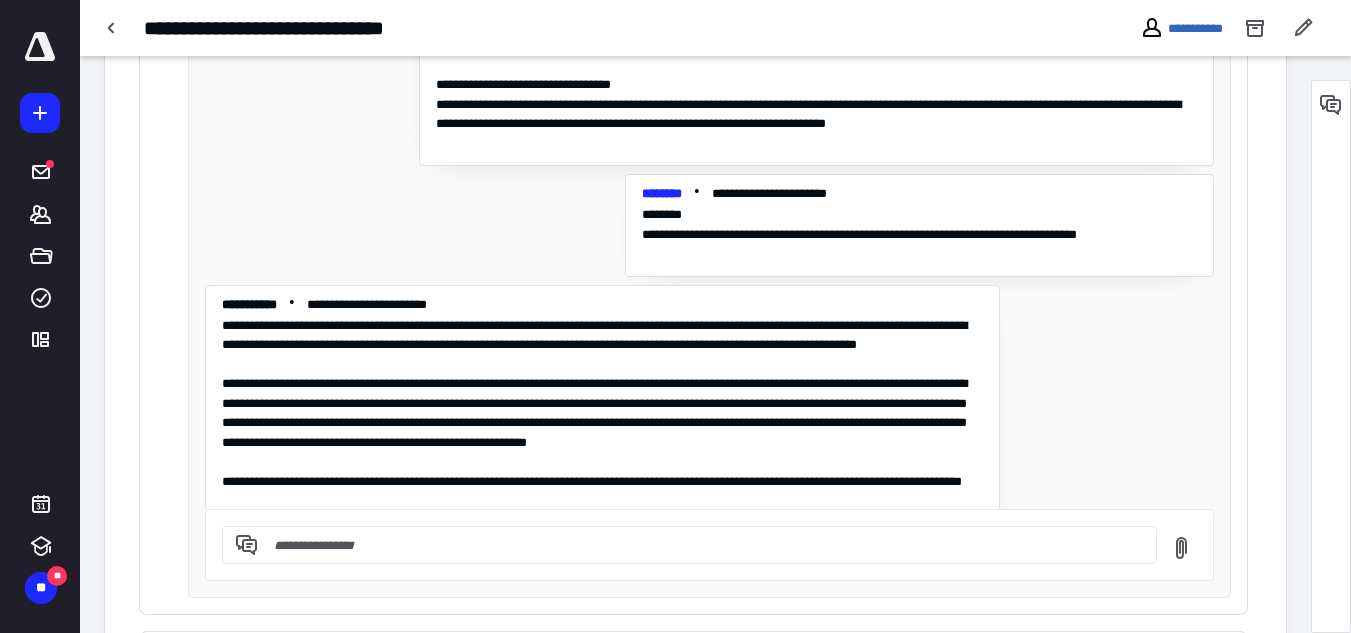 click on "**********" at bounding box center [602, 433] 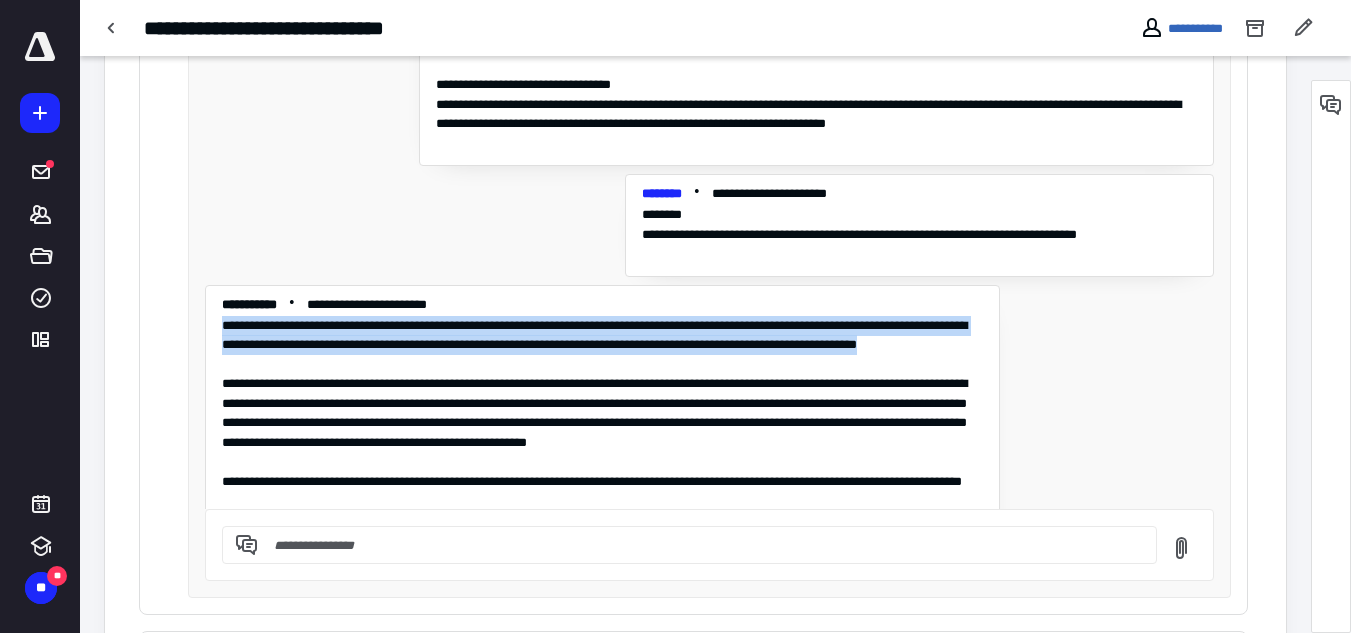 drag, startPoint x: 223, startPoint y: 326, endPoint x: 466, endPoint y: 367, distance: 246.43457 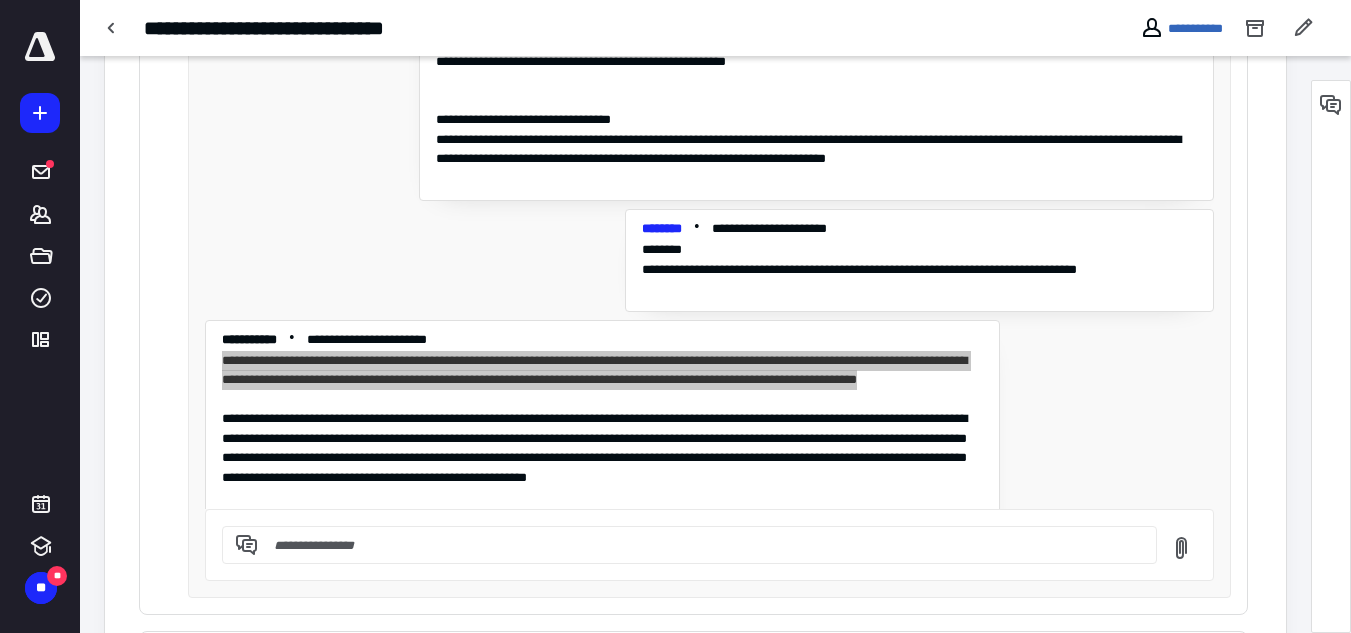 scroll, scrollTop: 200, scrollLeft: 0, axis: vertical 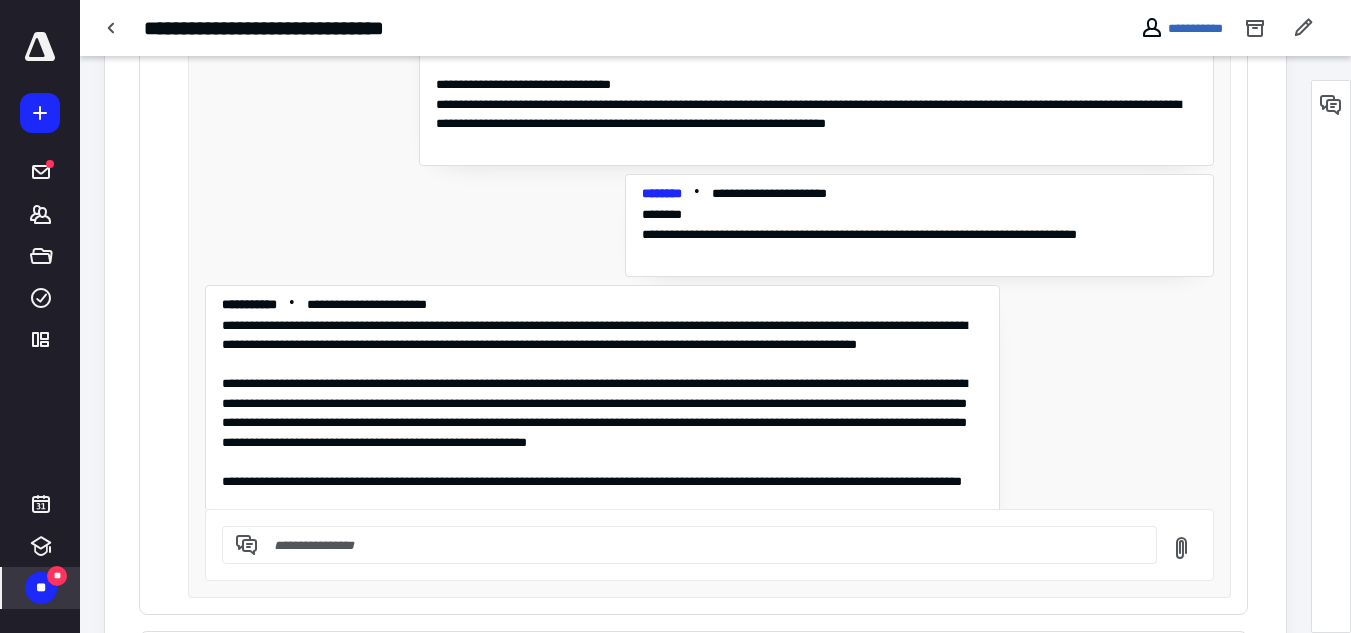 click on "**" at bounding box center (41, 588) 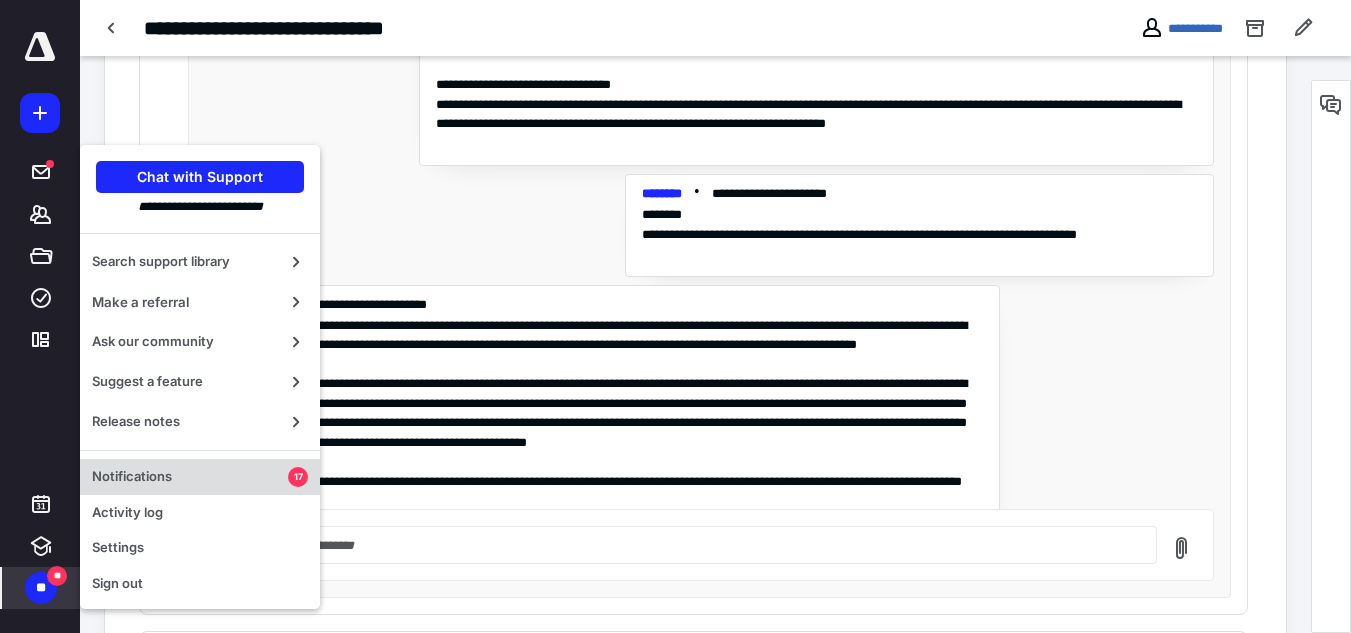 click on "Notifications 17" at bounding box center [200, 477] 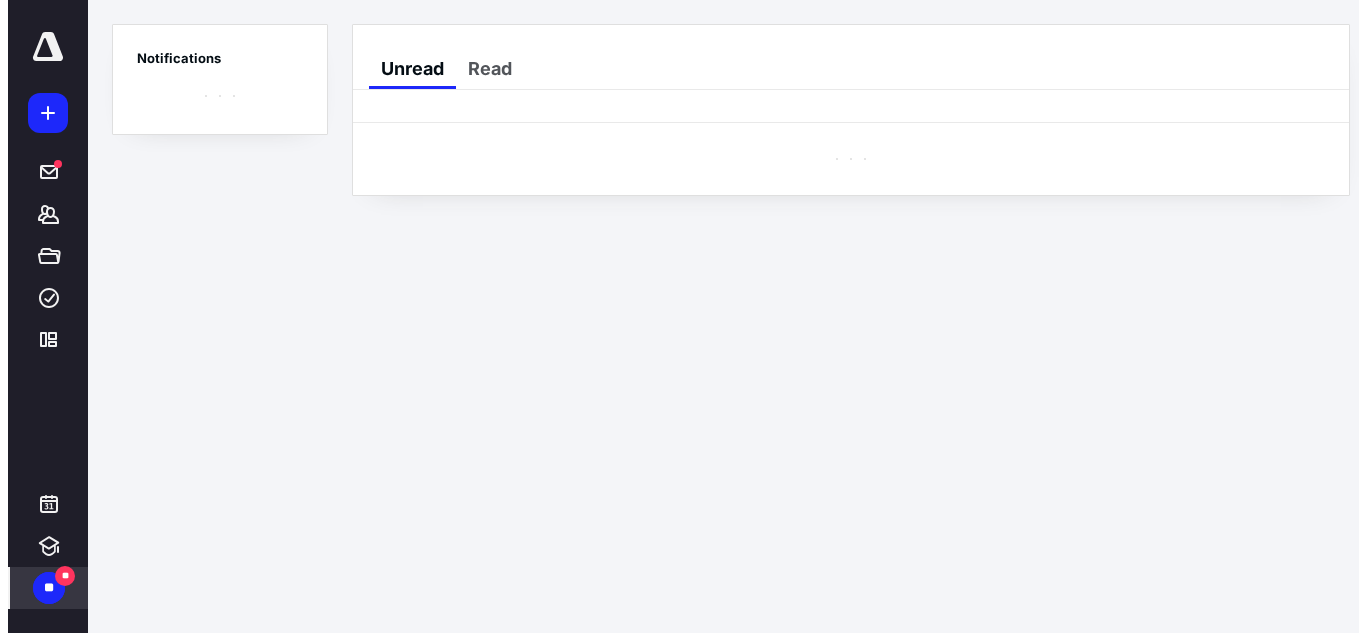 scroll, scrollTop: 0, scrollLeft: 0, axis: both 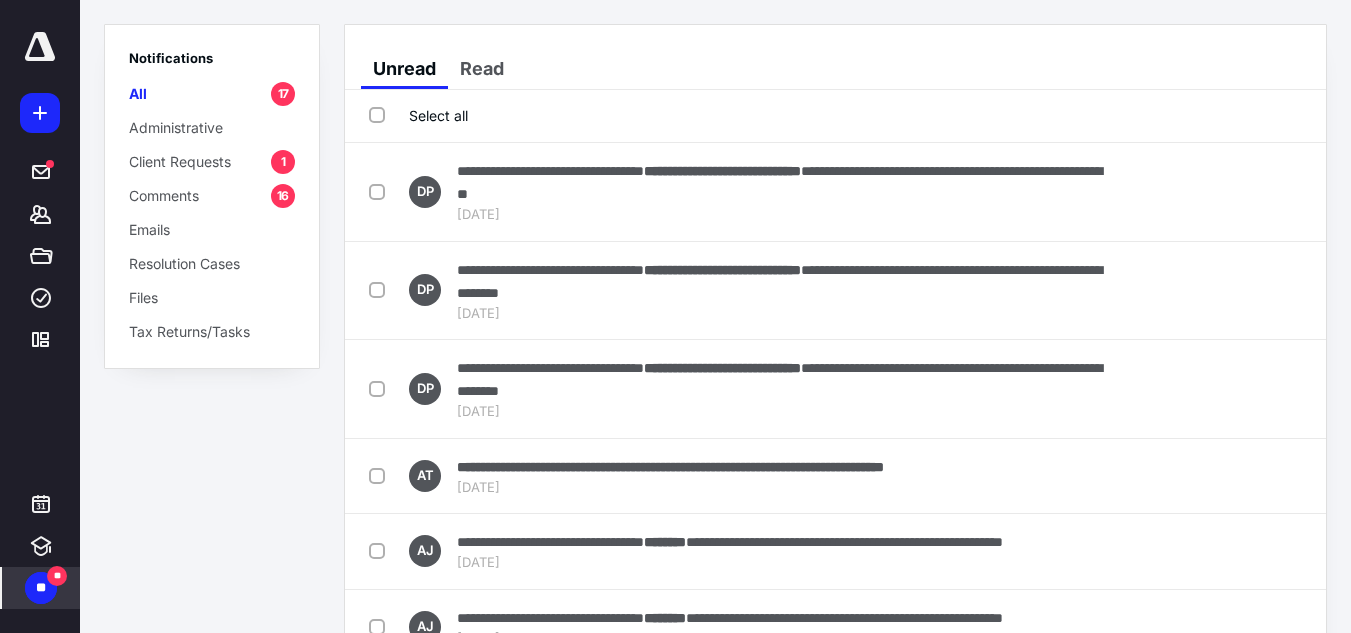 click on "Client Requests" at bounding box center [180, 161] 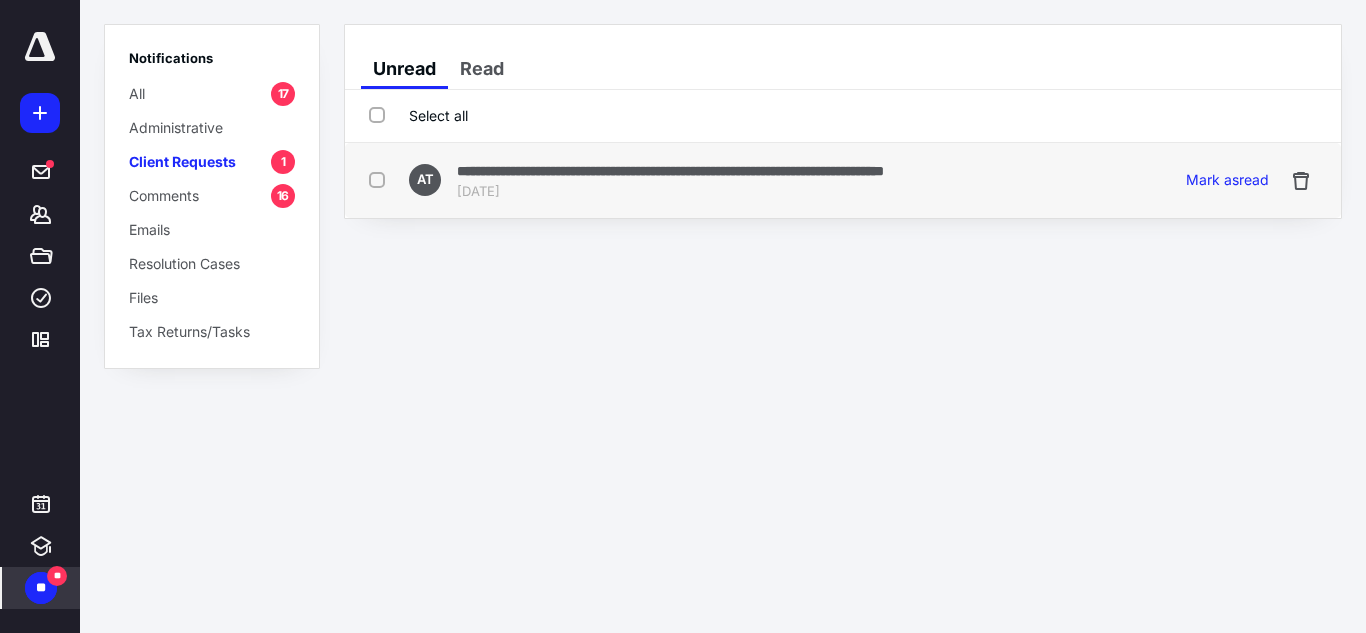 click on "**********" at bounding box center (670, 171) 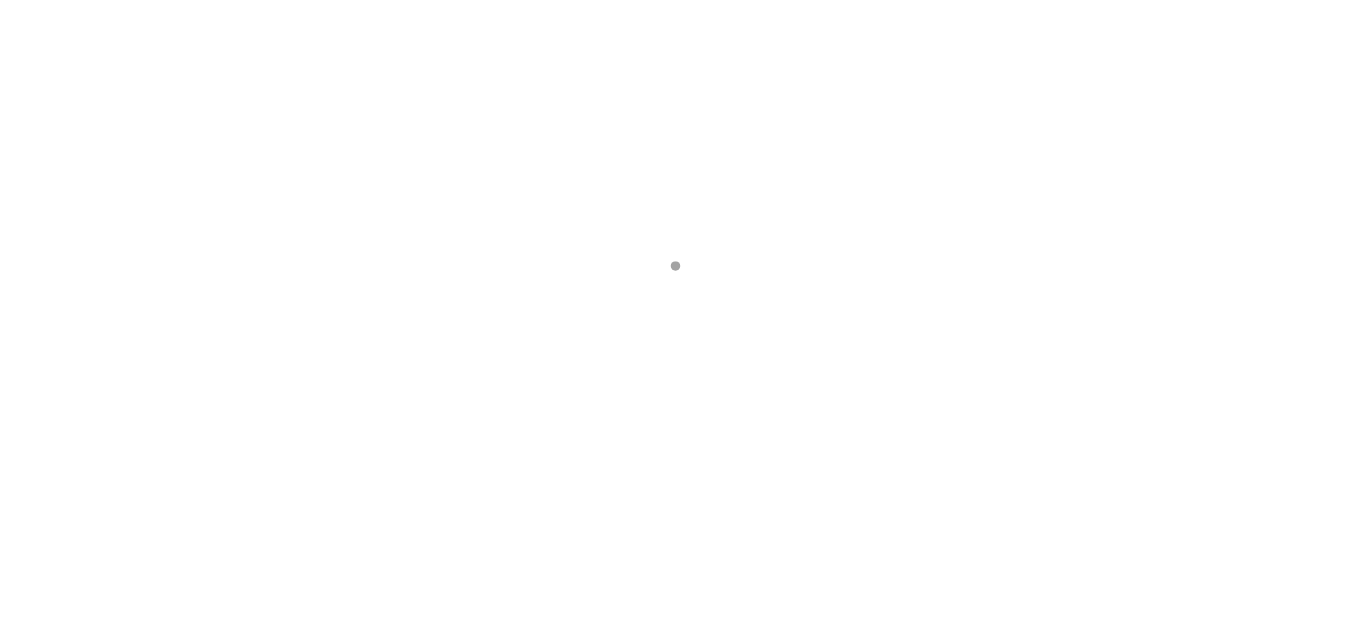 scroll, scrollTop: 0, scrollLeft: 0, axis: both 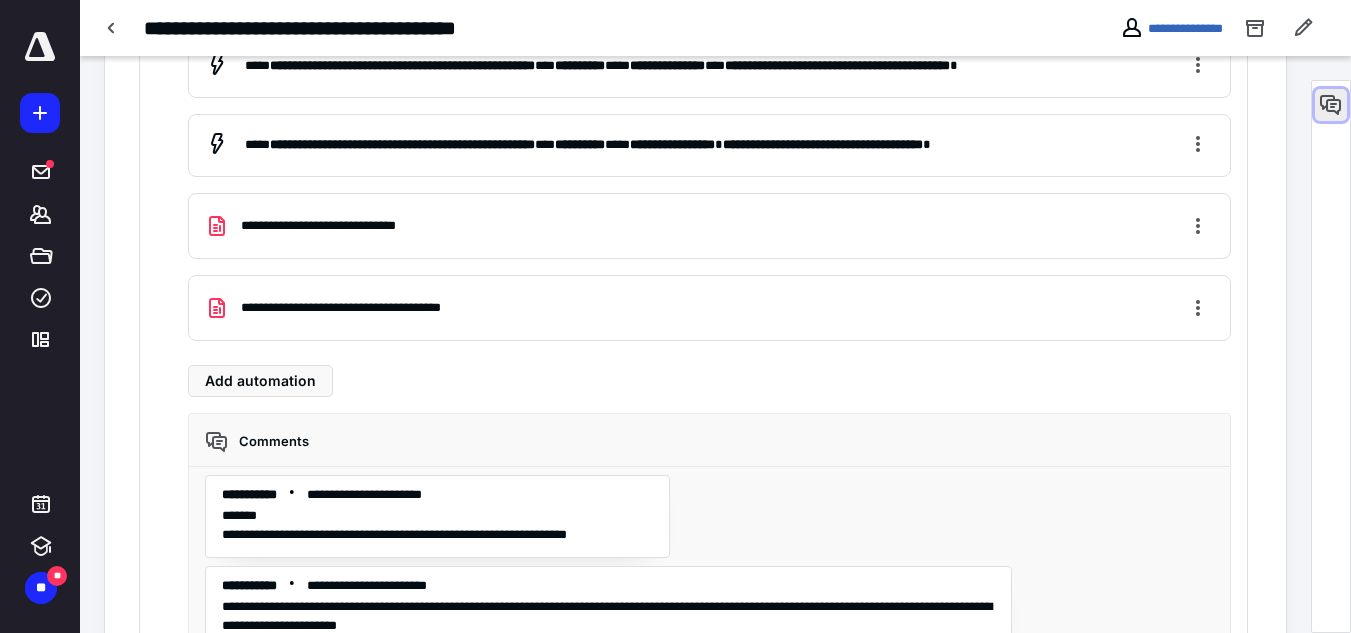 click at bounding box center [1331, 105] 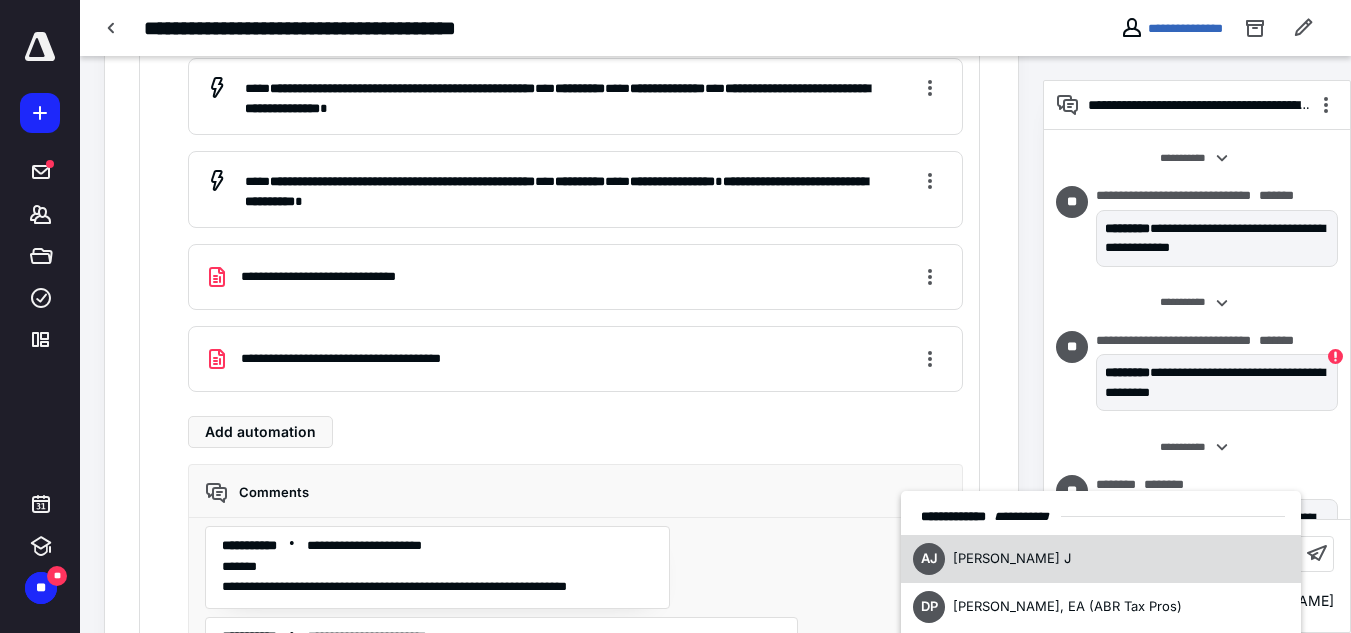 scroll, scrollTop: 2036, scrollLeft: 0, axis: vertical 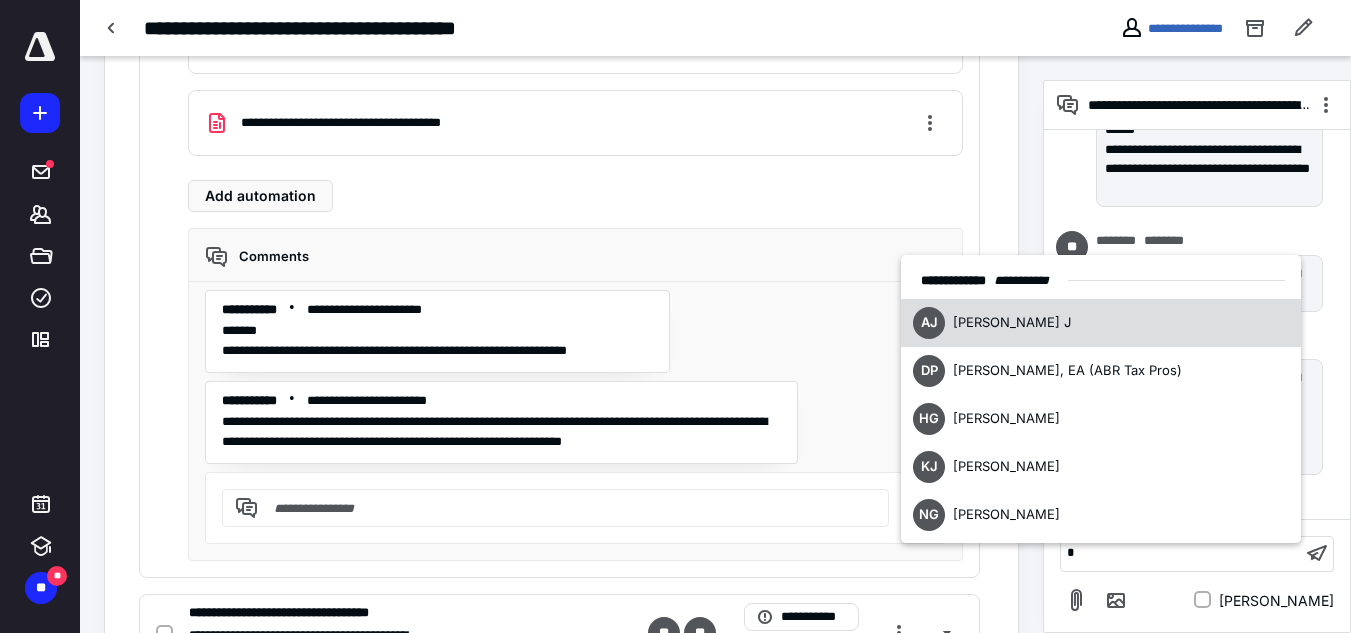 click on "AJ Apurva J" at bounding box center (1101, 323) 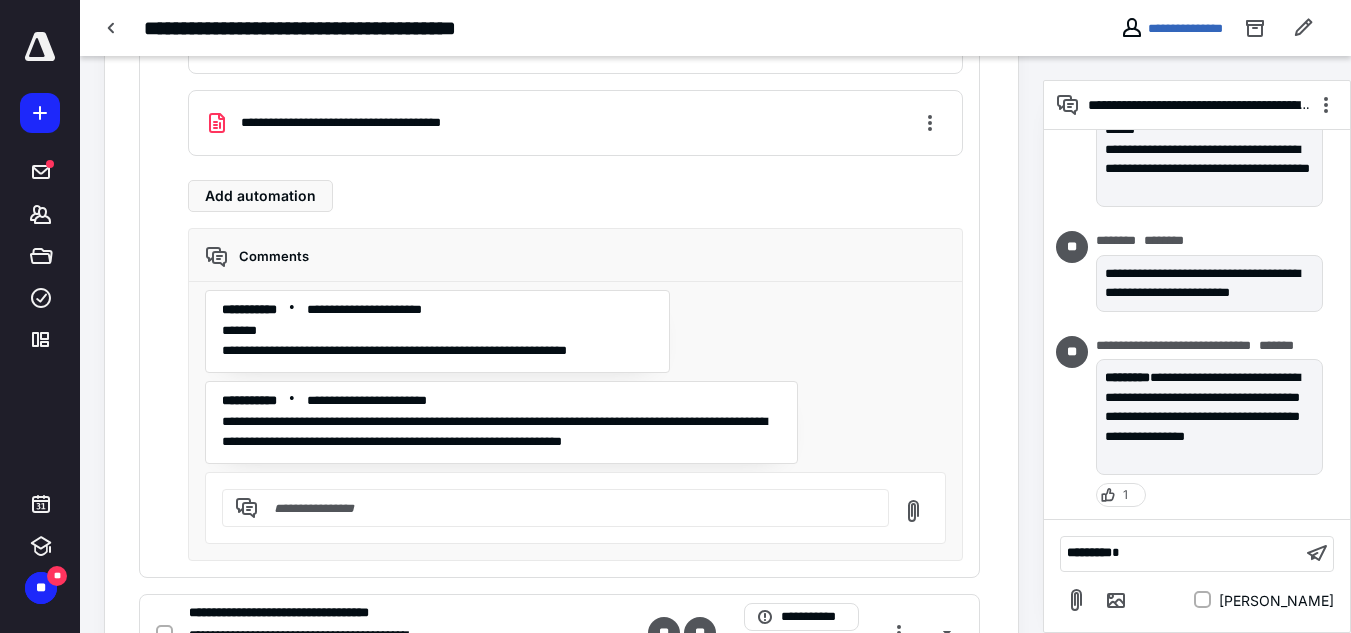 scroll, scrollTop: 2272, scrollLeft: 0, axis: vertical 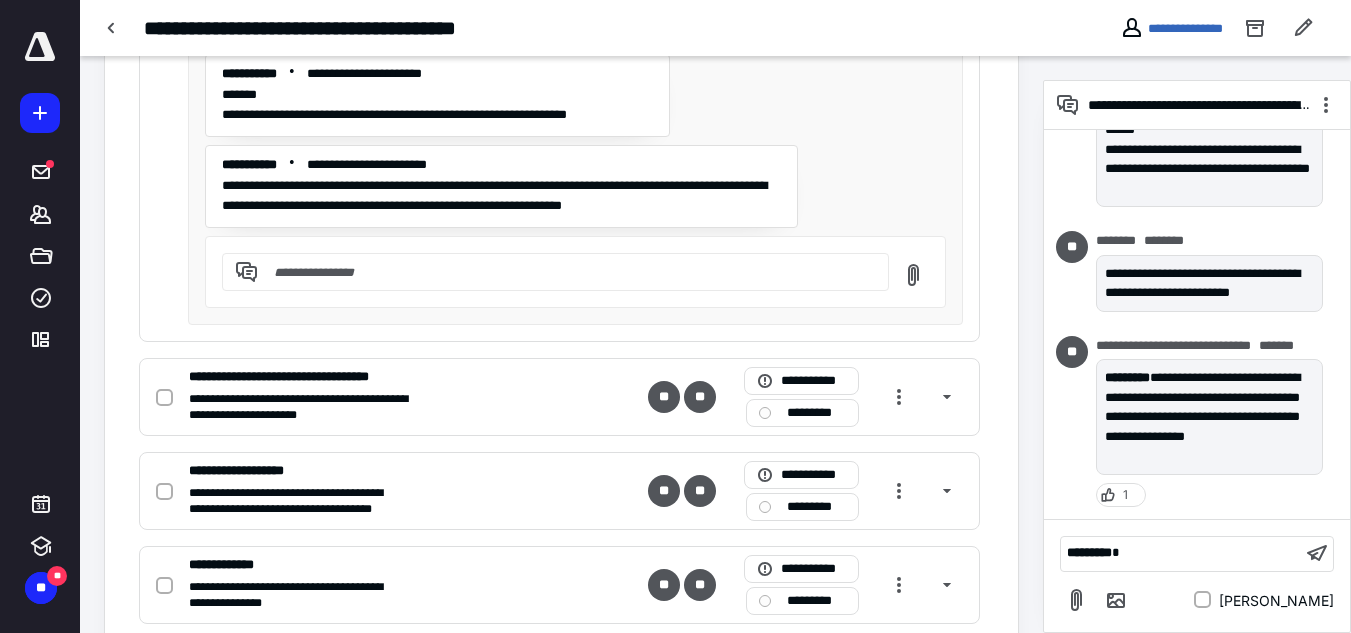 type 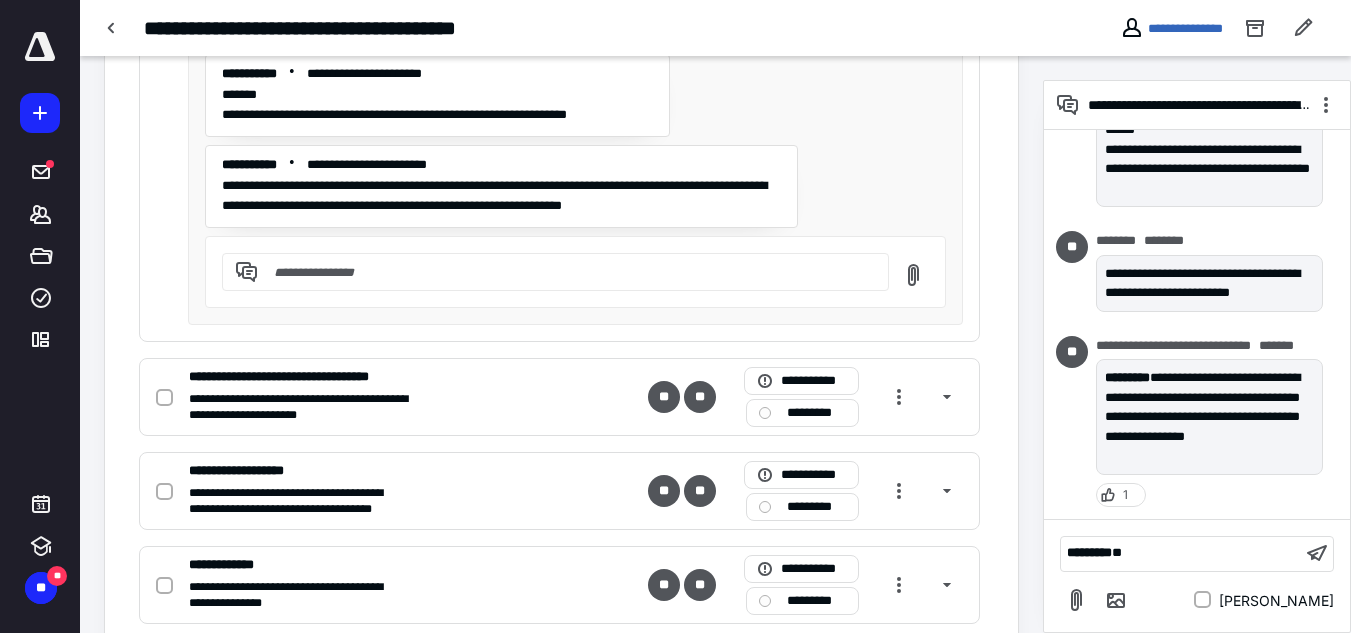 scroll, scrollTop: 2500, scrollLeft: 0, axis: vertical 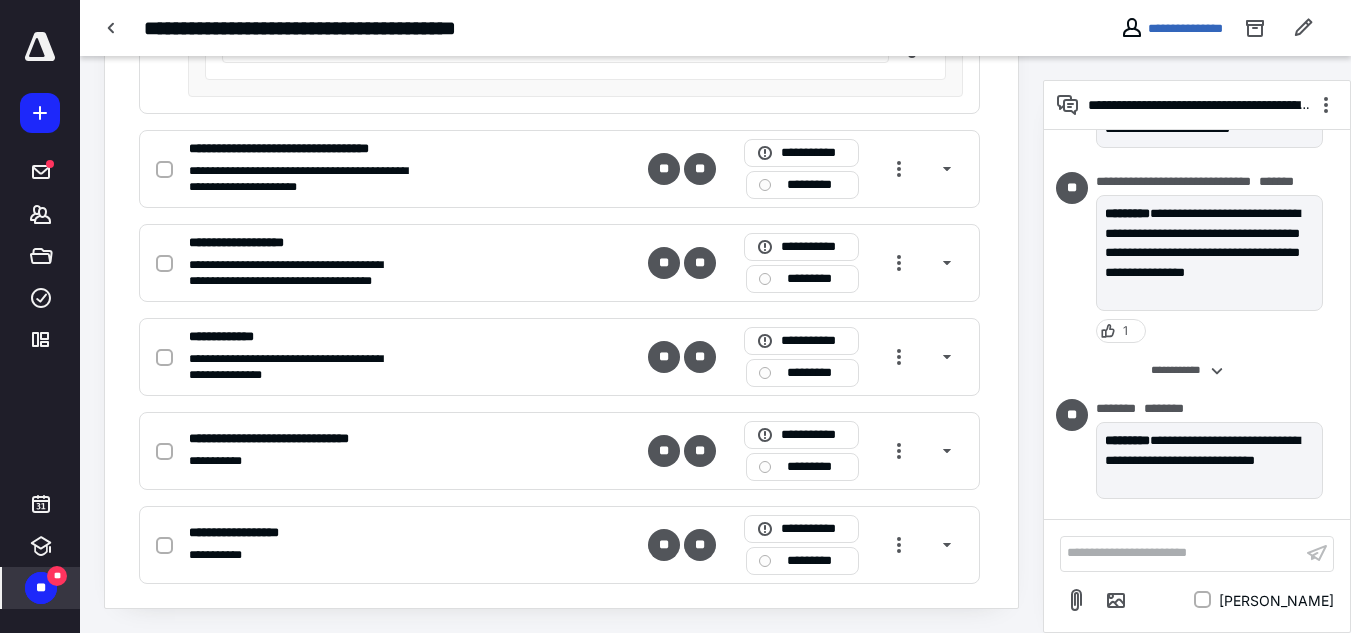 click on "**" at bounding box center [41, 588] 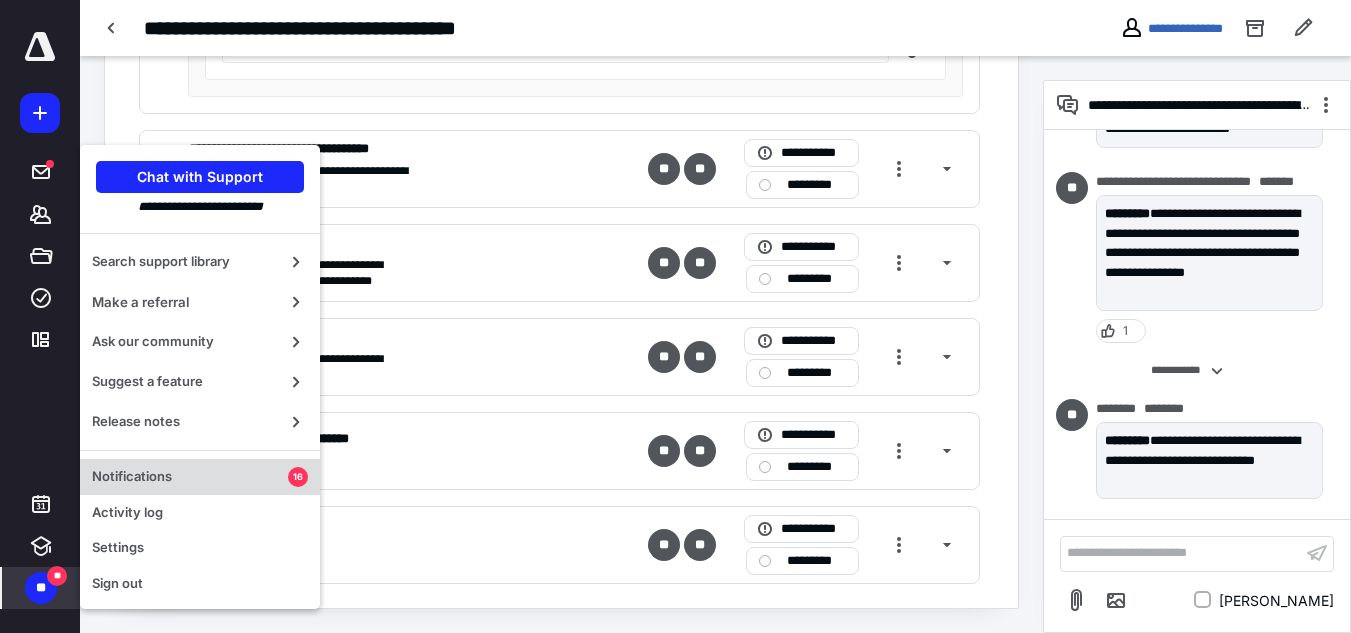 click on "Notifications" at bounding box center (190, 477) 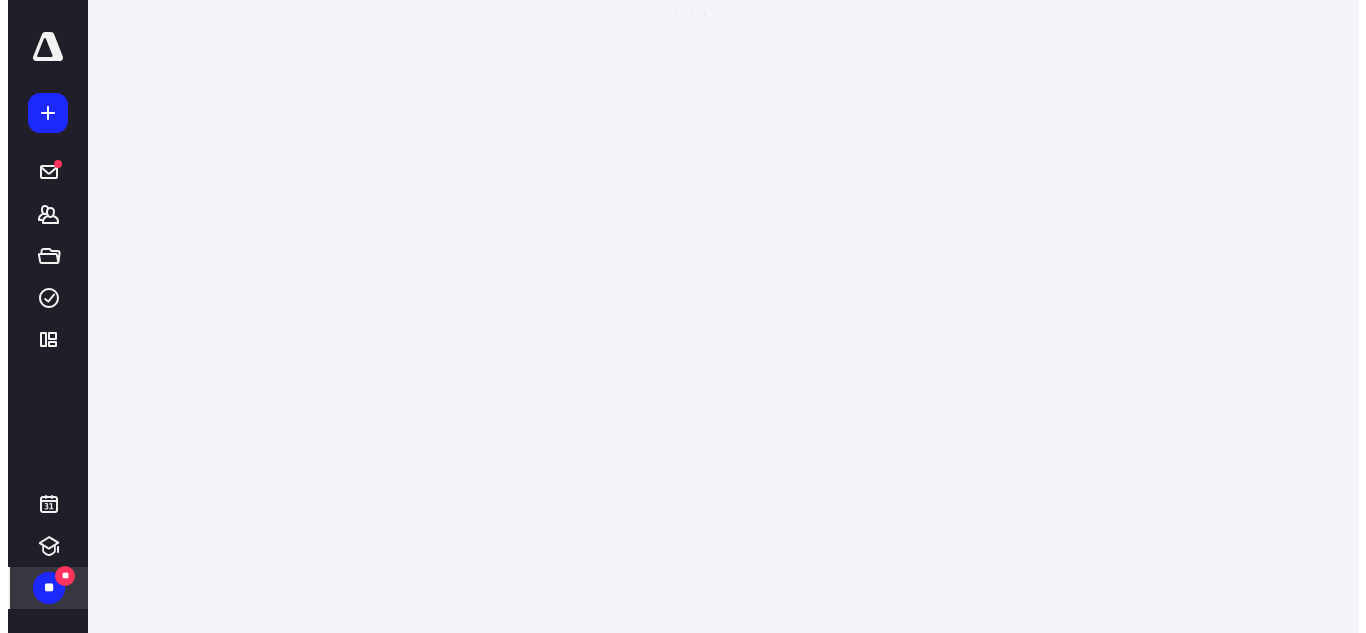 scroll, scrollTop: 0, scrollLeft: 0, axis: both 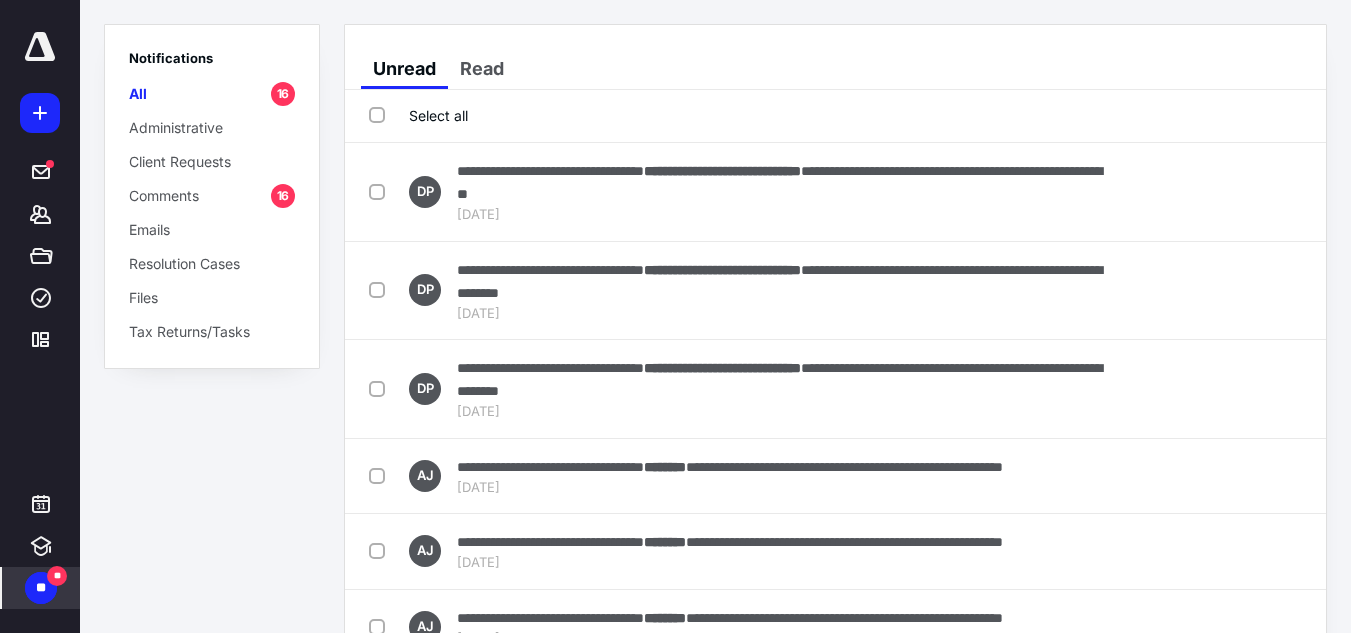 click on "Comments" at bounding box center (164, 195) 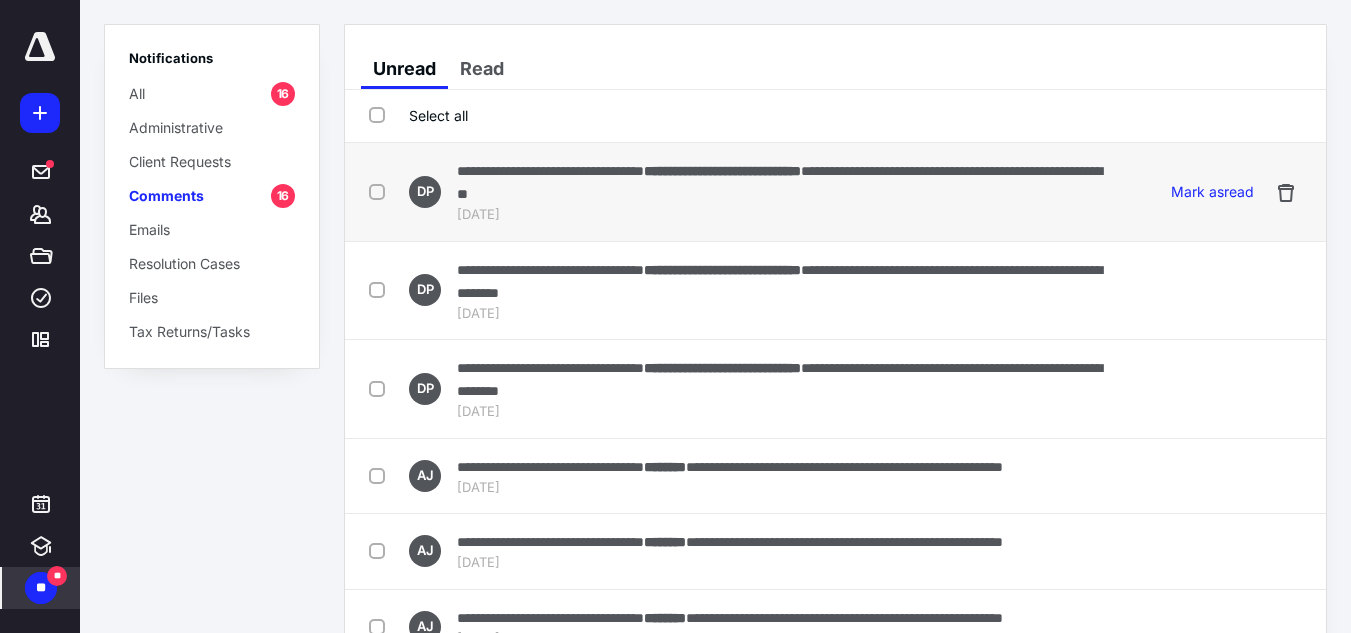 click on "[DATE]" at bounding box center (786, 215) 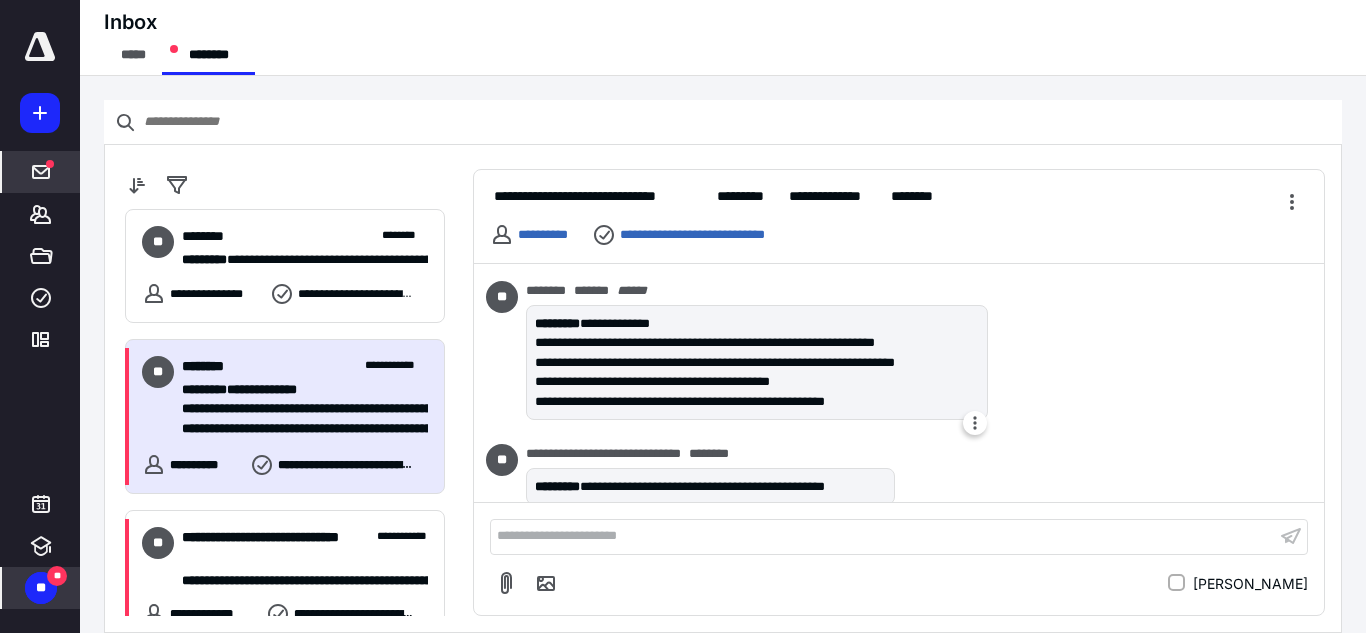 scroll, scrollTop: 433, scrollLeft: 0, axis: vertical 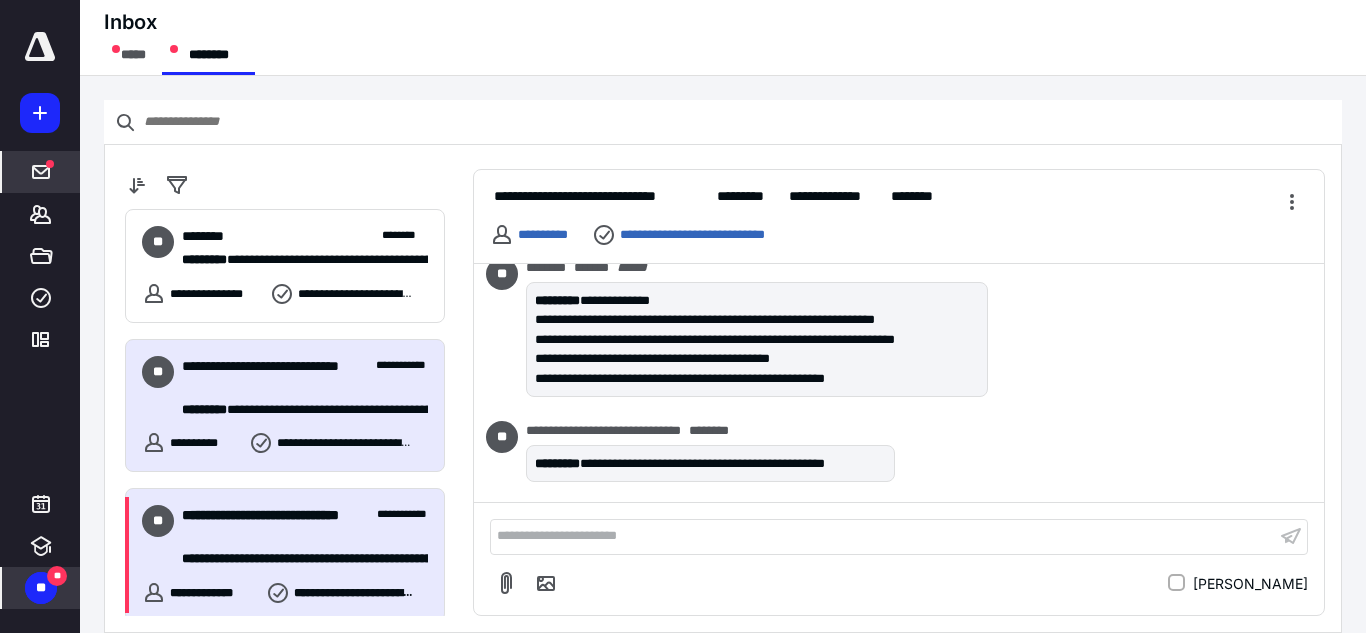 click on "**********" at bounding box center (297, 559) 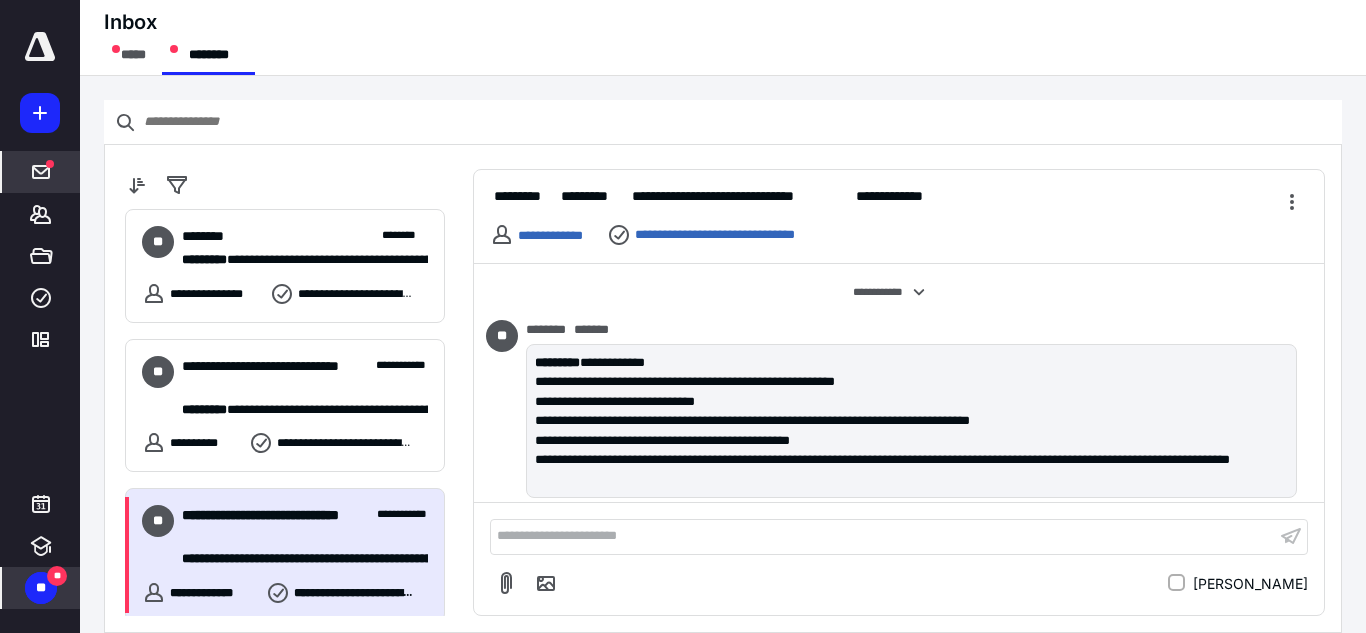 scroll, scrollTop: 1481, scrollLeft: 0, axis: vertical 